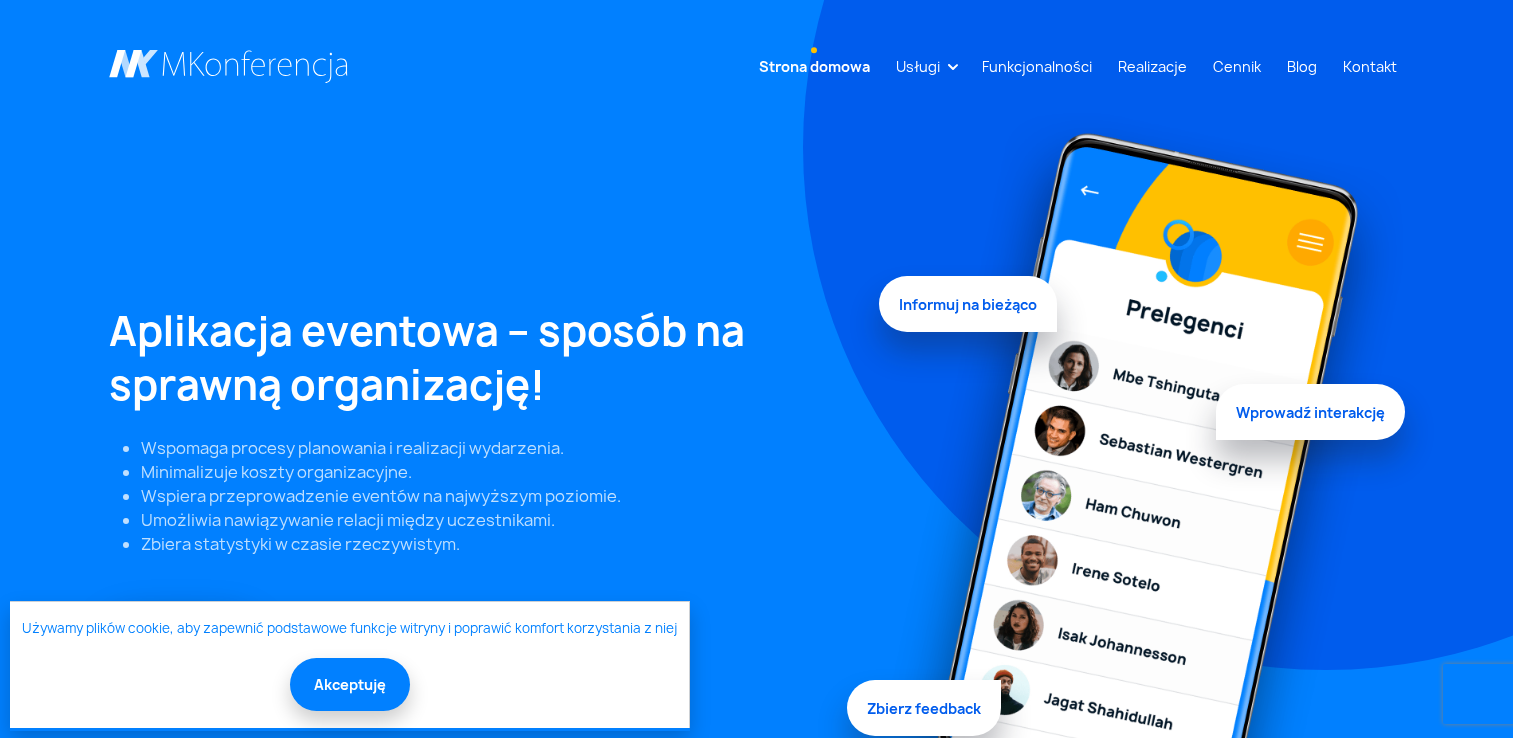 scroll, scrollTop: 0, scrollLeft: 0, axis: both 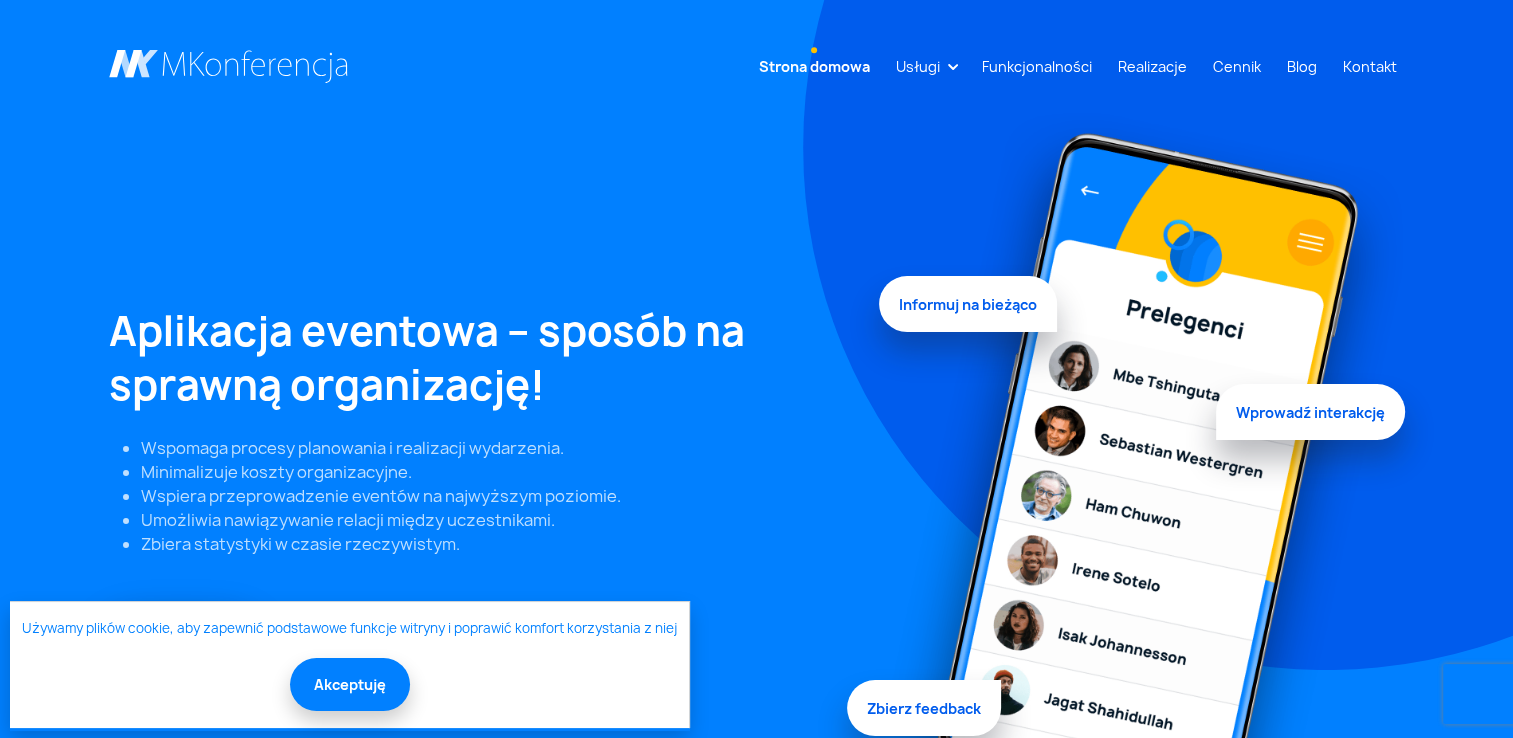 click on "Akceptuję" at bounding box center [350, 684] 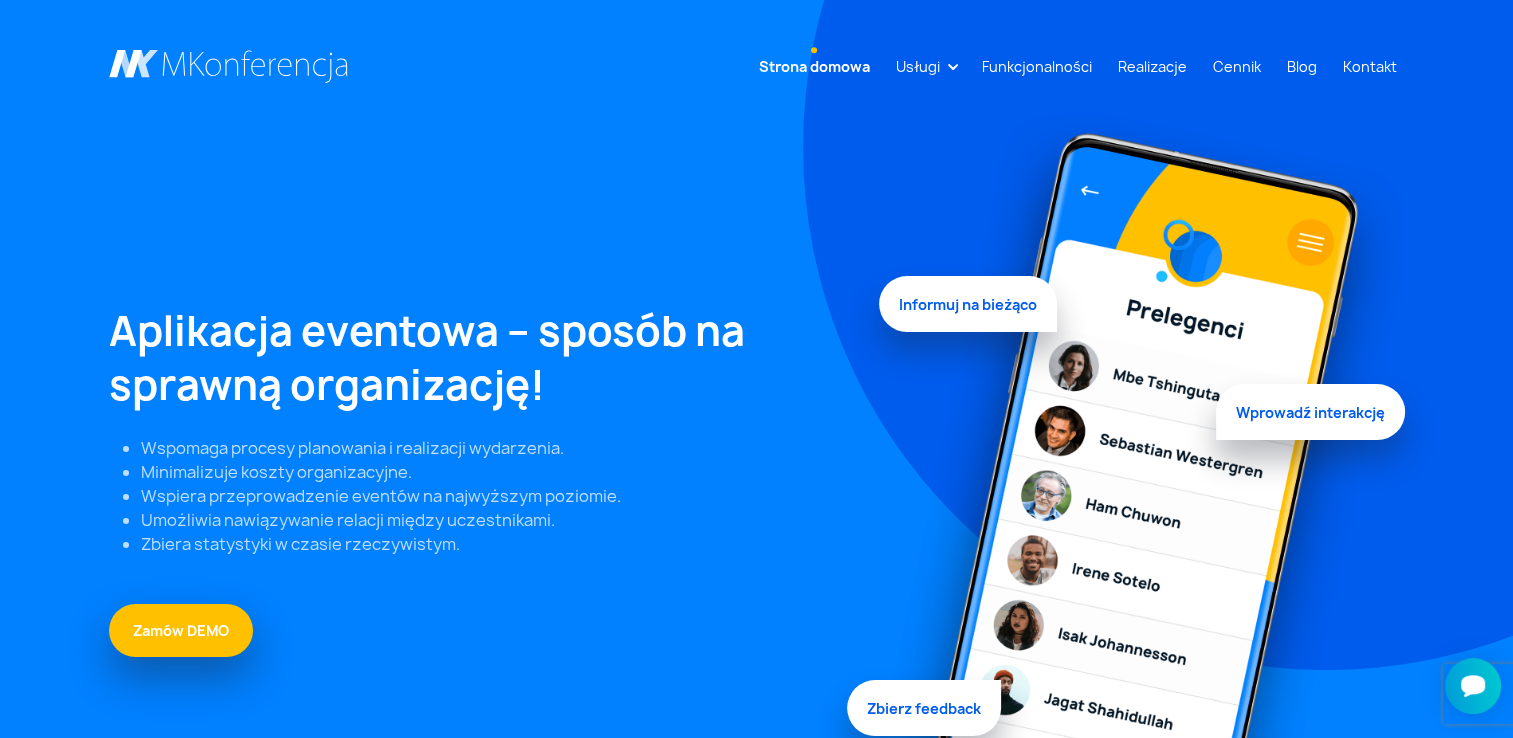 scroll, scrollTop: 0, scrollLeft: 0, axis: both 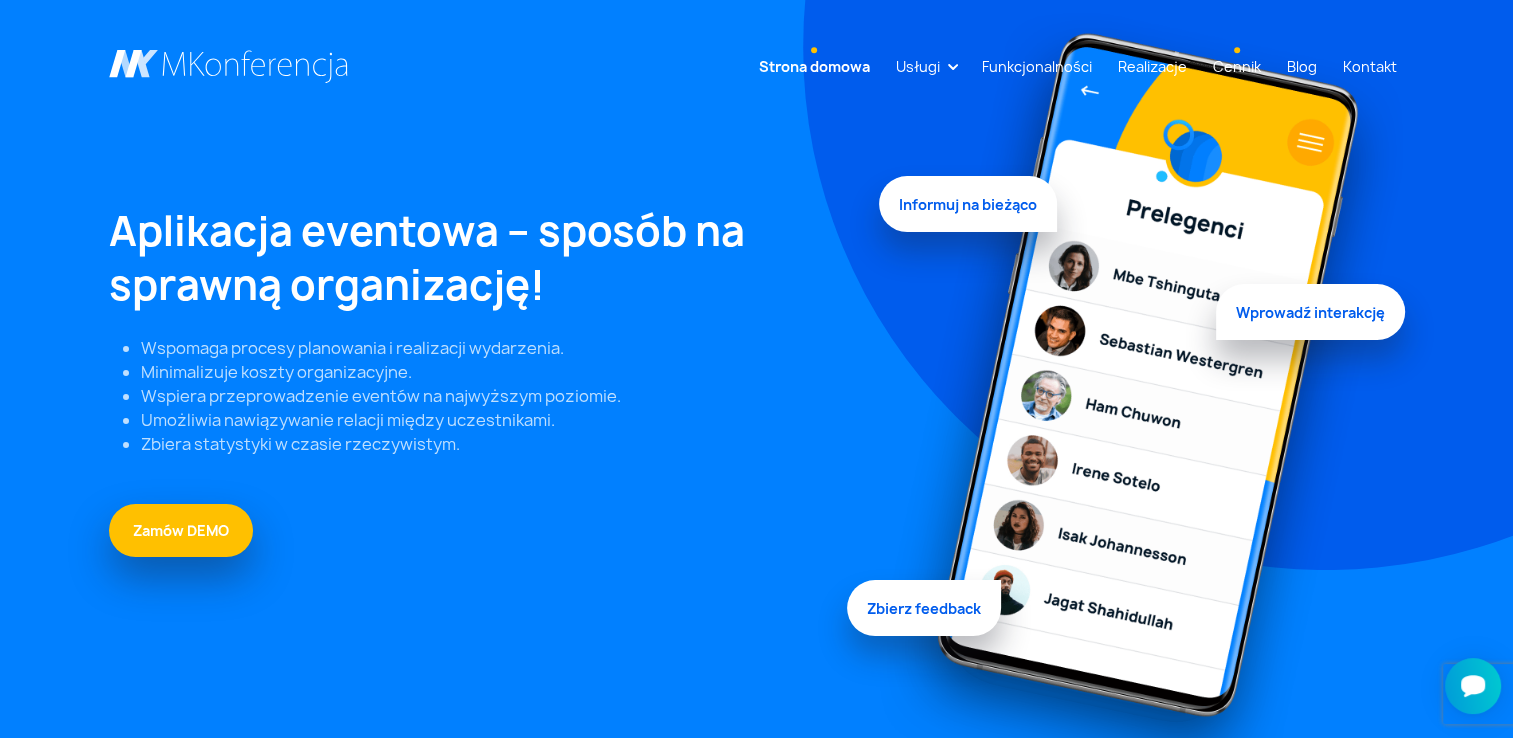 click on "Cennik" at bounding box center (1237, 66) 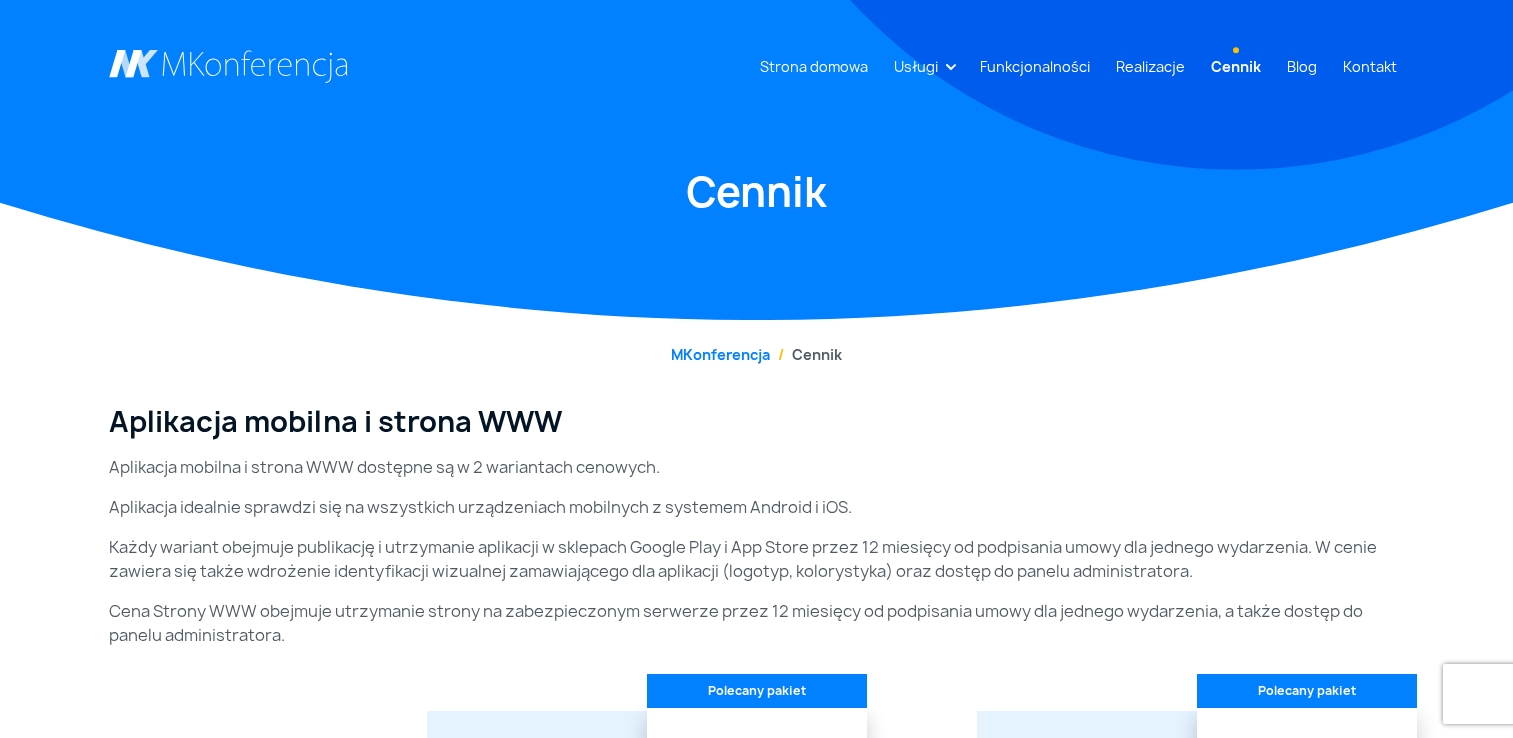 scroll, scrollTop: 0, scrollLeft: 0, axis: both 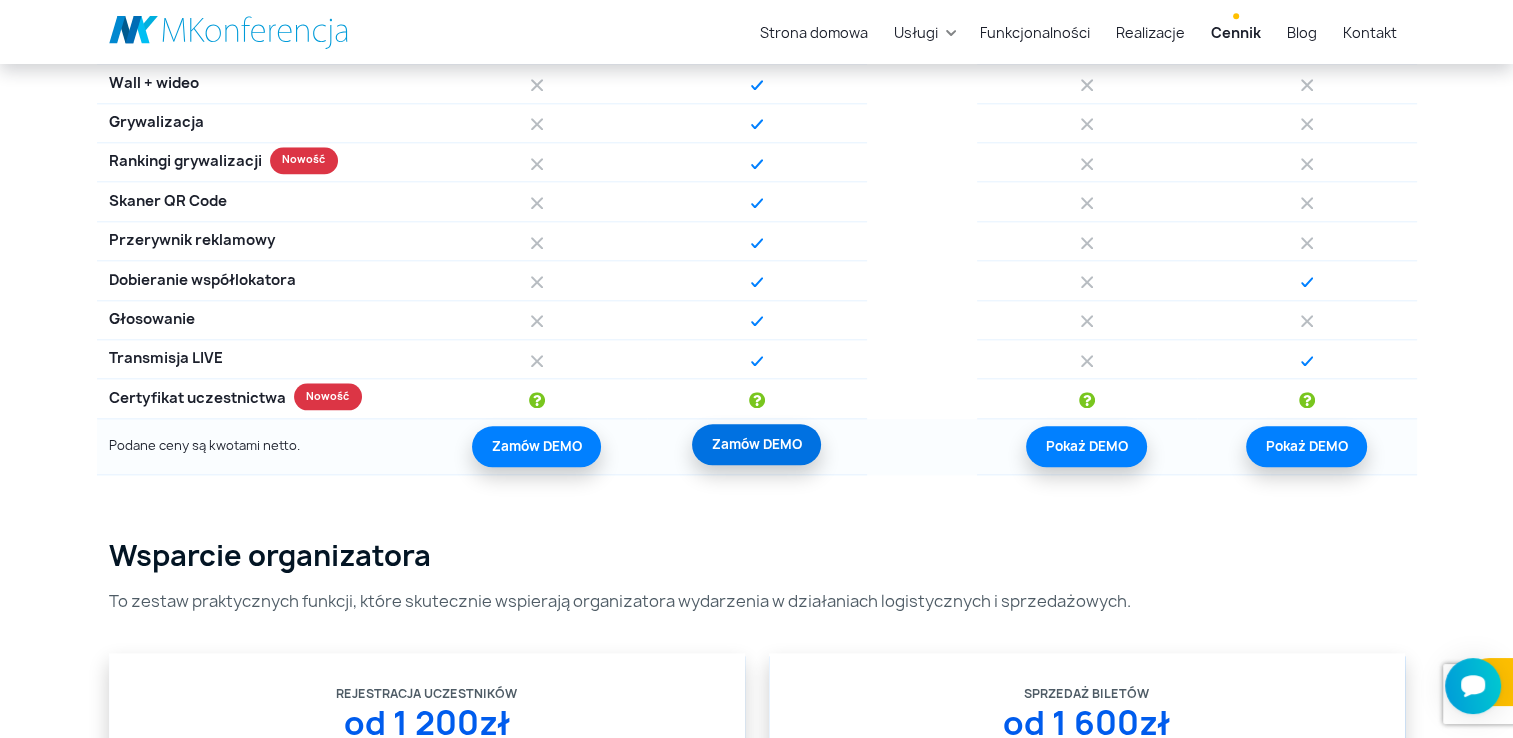 click on "Zamów DEMO" at bounding box center [756, 444] 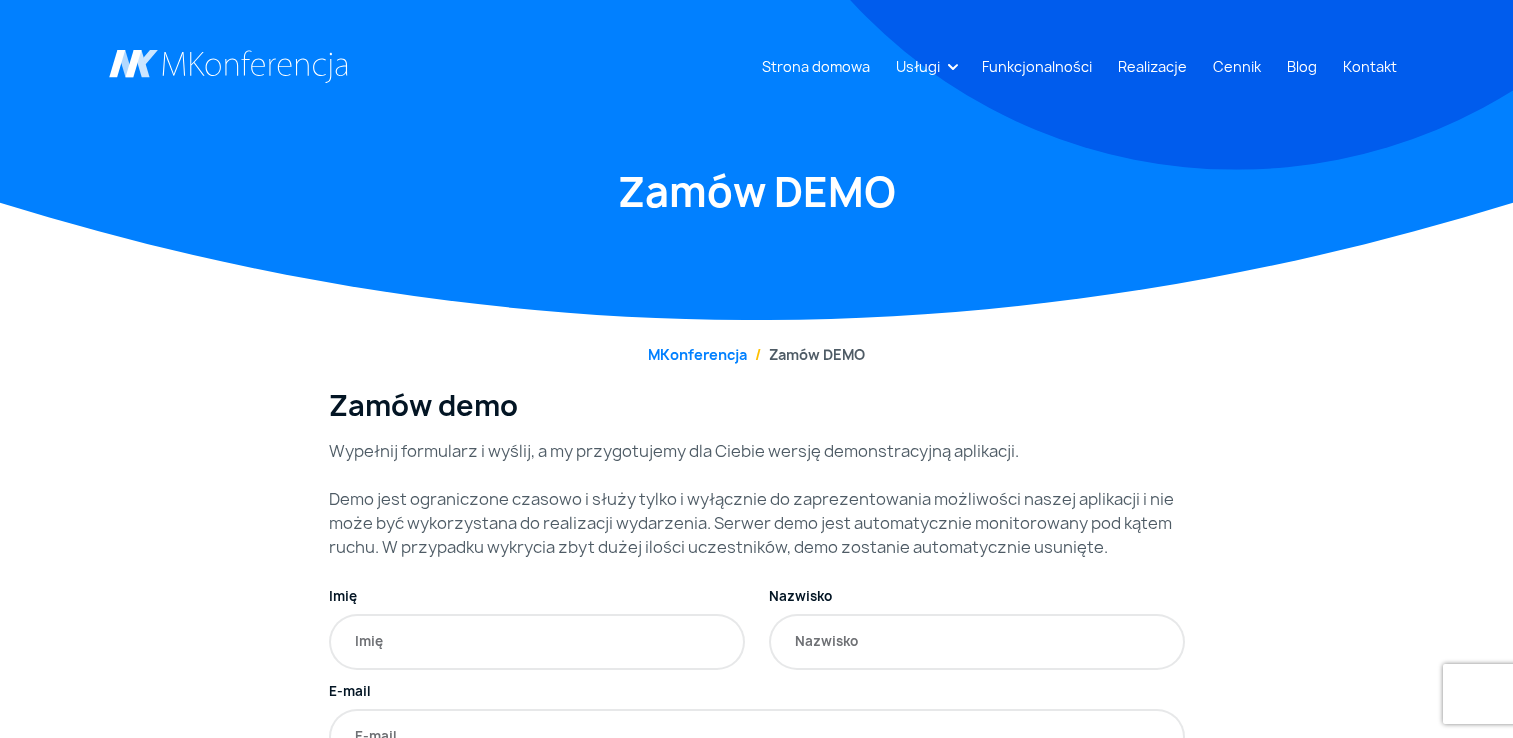 scroll, scrollTop: 0, scrollLeft: 0, axis: both 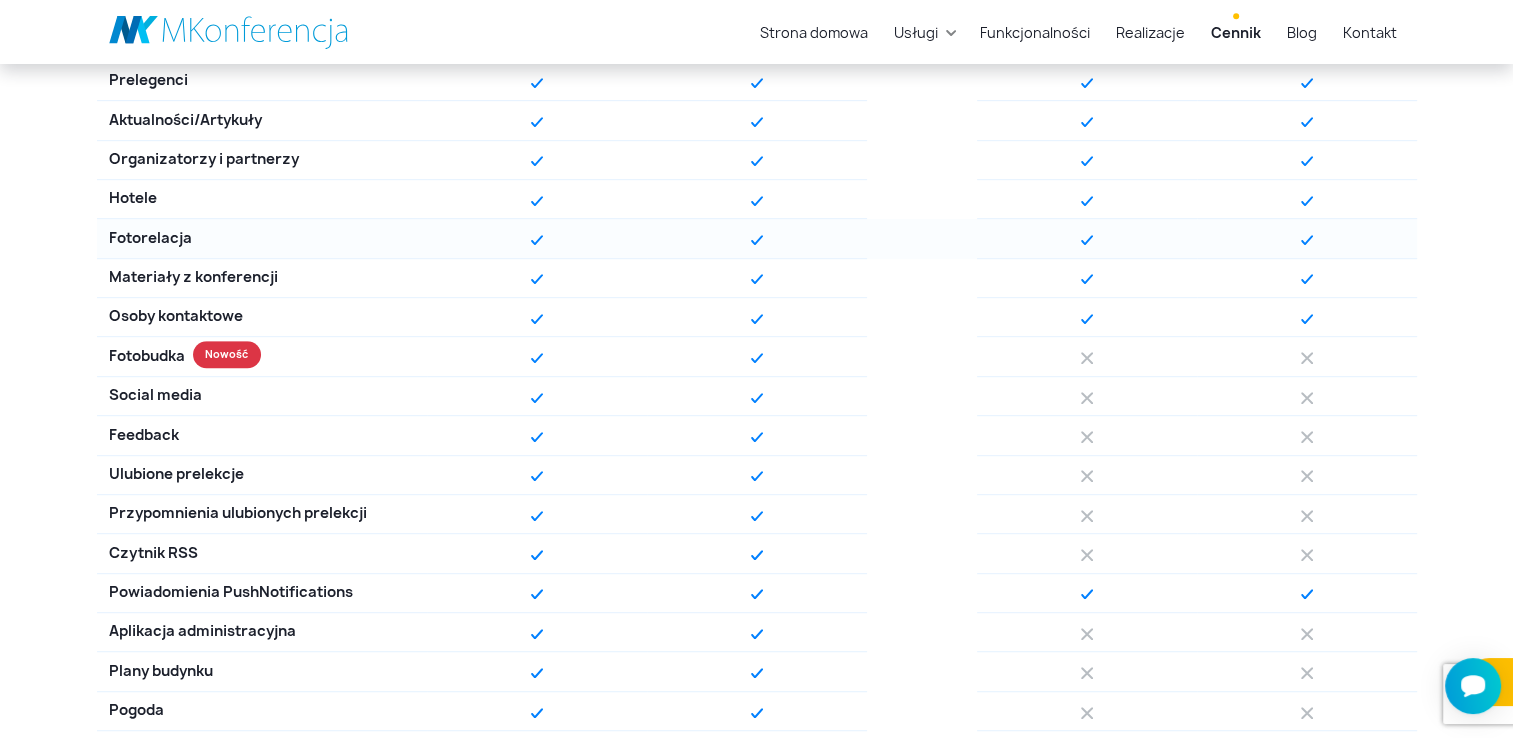 click at bounding box center (757, 240) 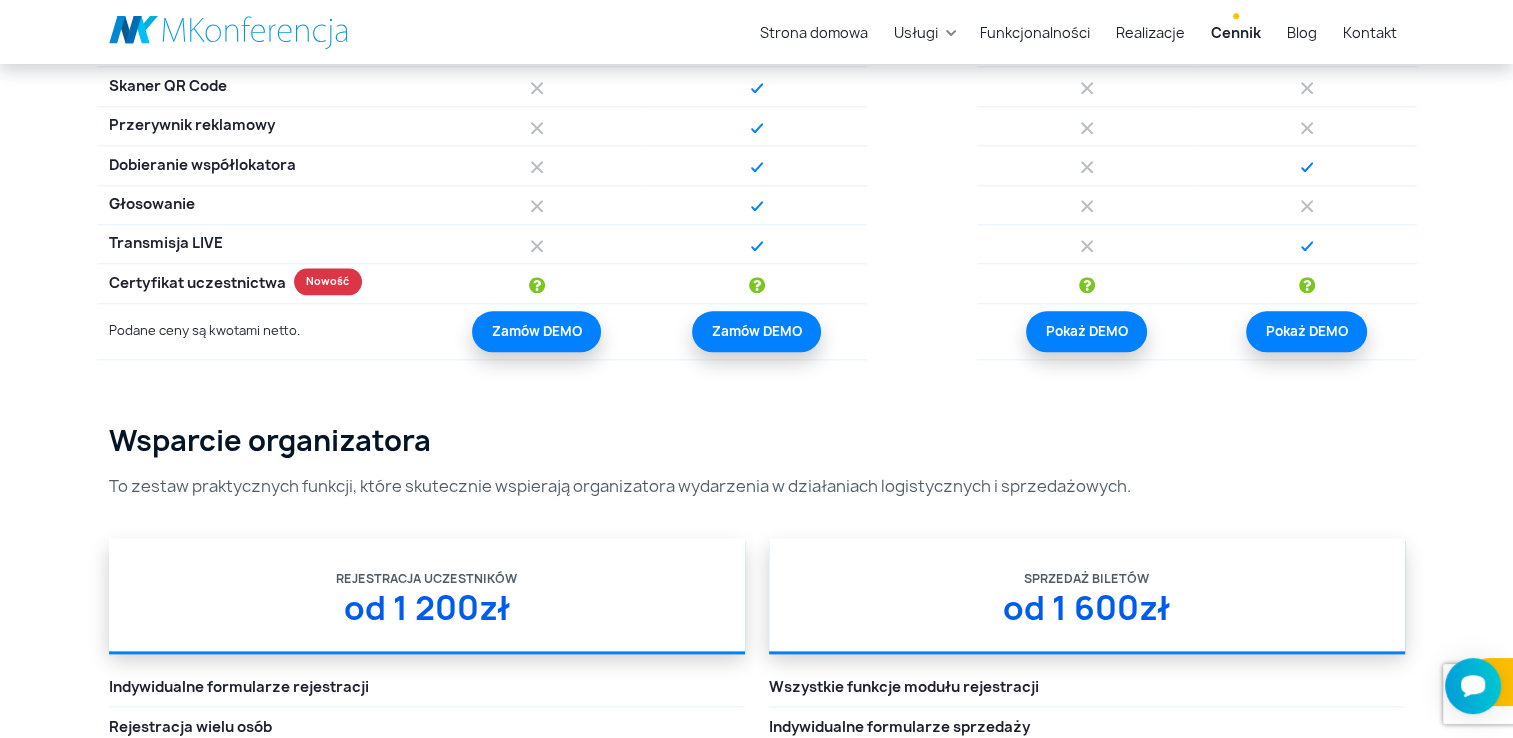 scroll, scrollTop: 2400, scrollLeft: 0, axis: vertical 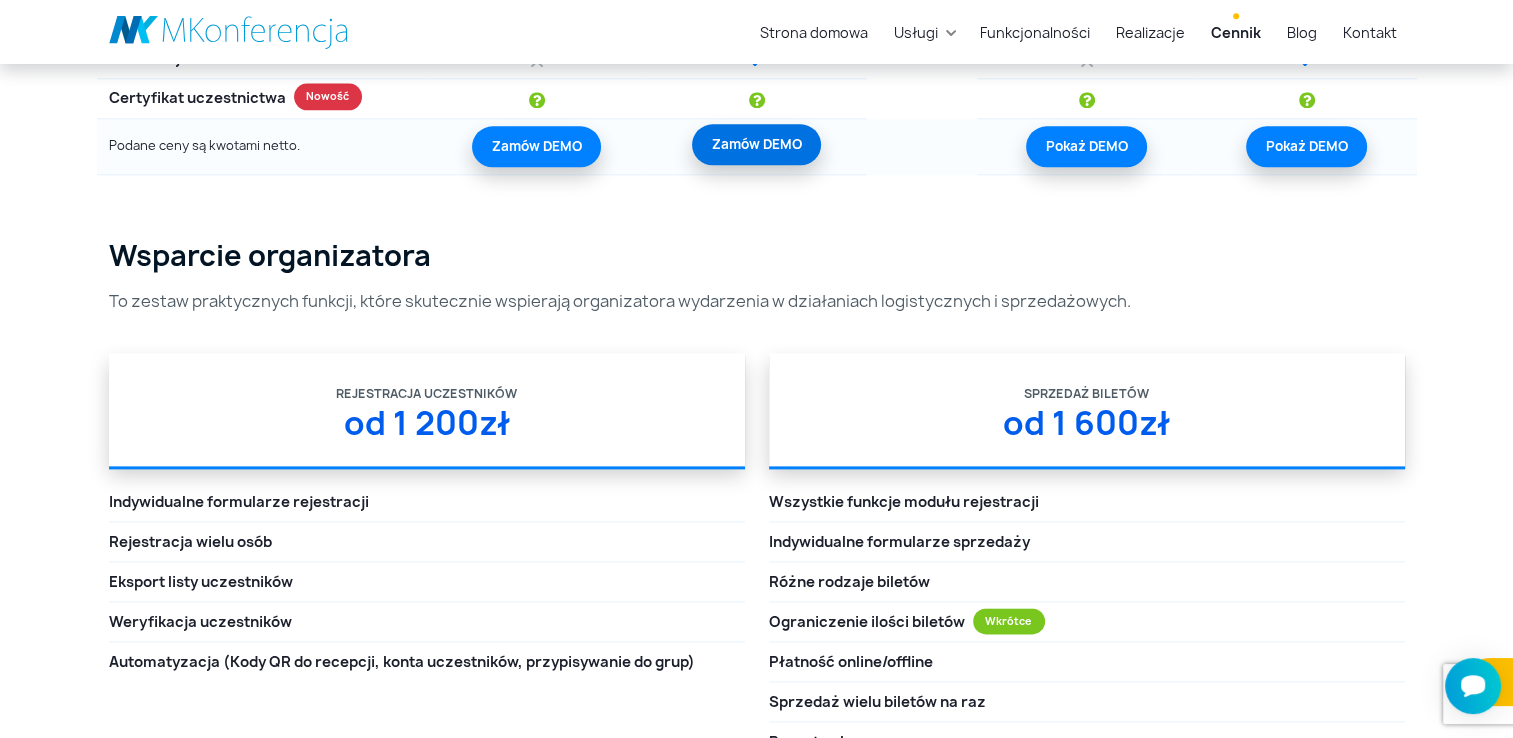 click on "Zamów DEMO" at bounding box center [756, 144] 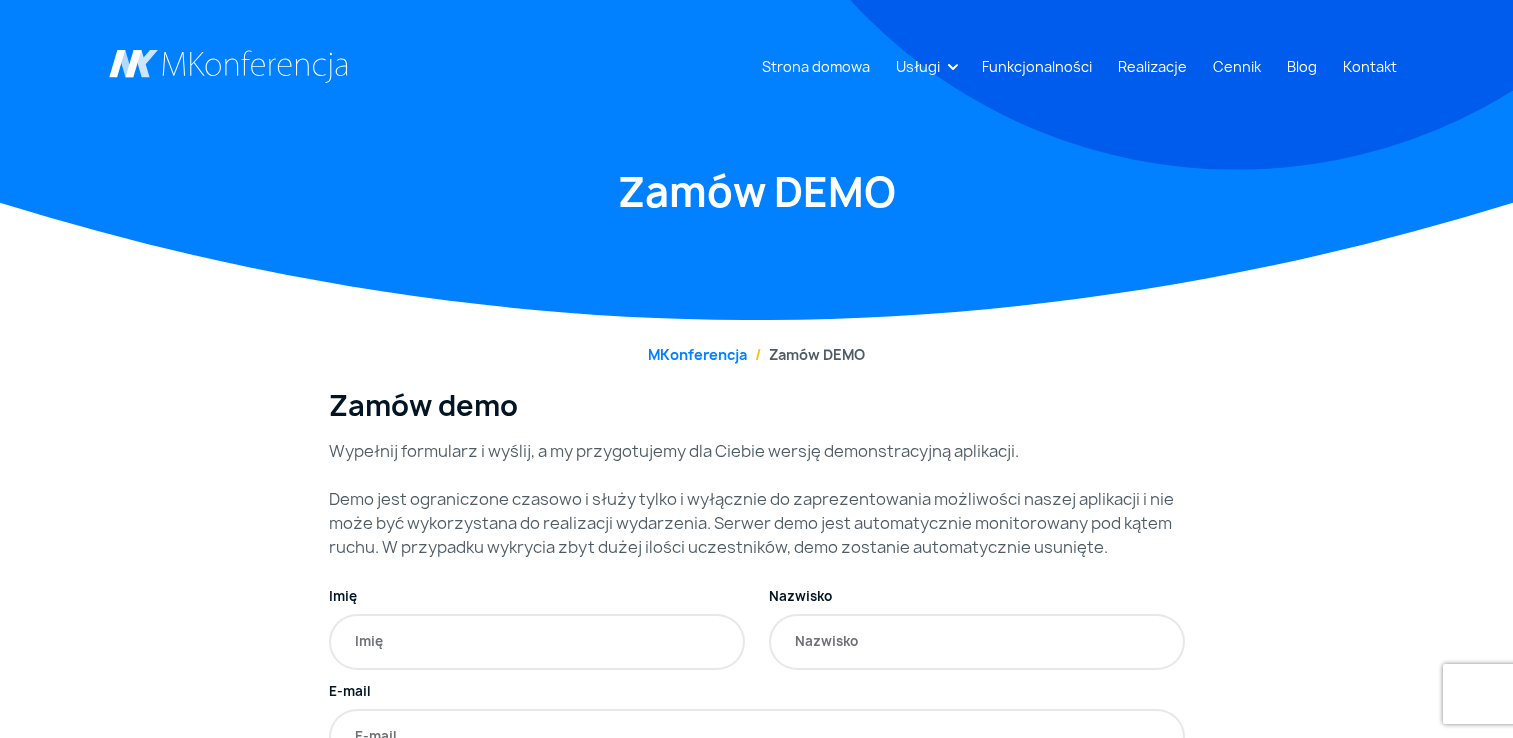 scroll, scrollTop: 0, scrollLeft: 0, axis: both 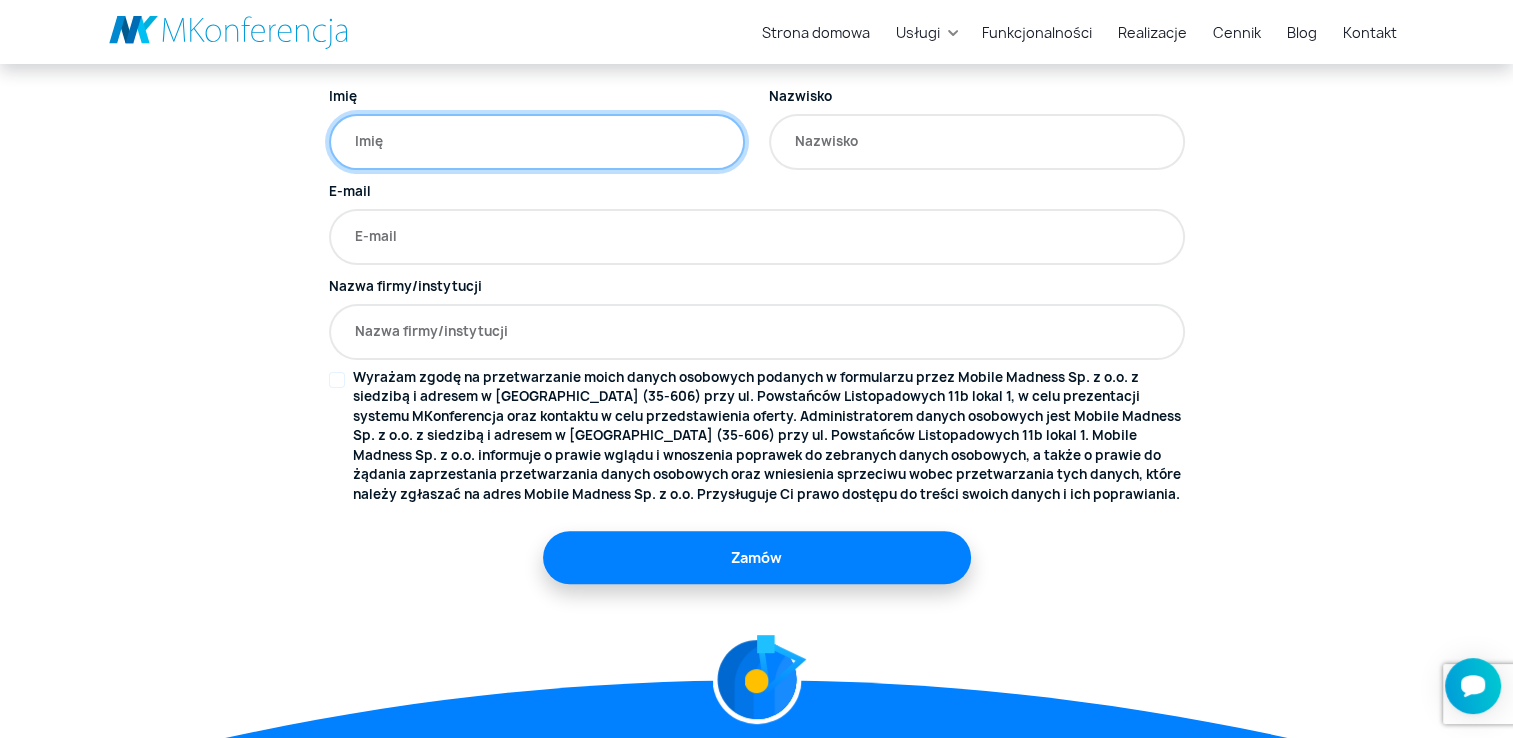 click on "Imię" at bounding box center [537, 142] 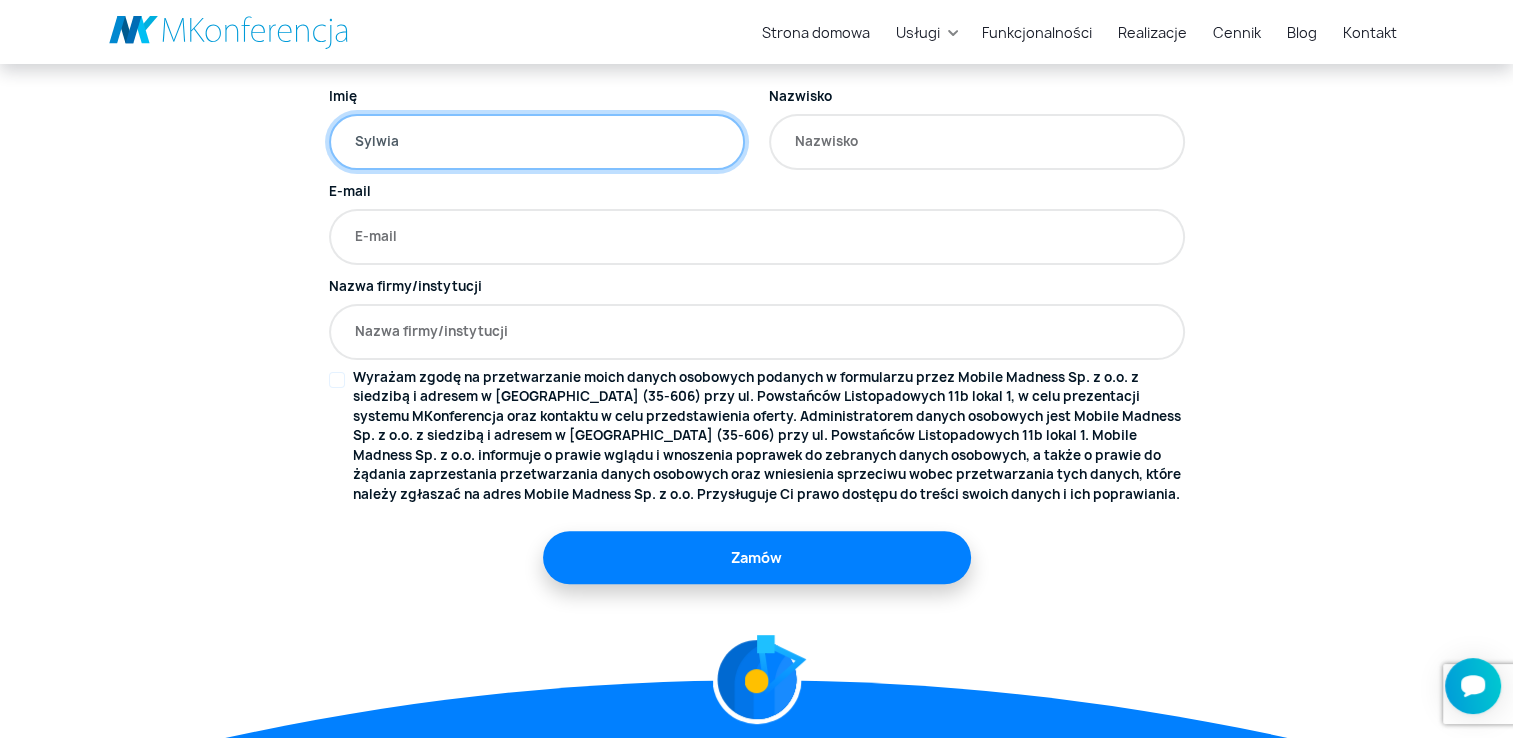 type on "Sylwia" 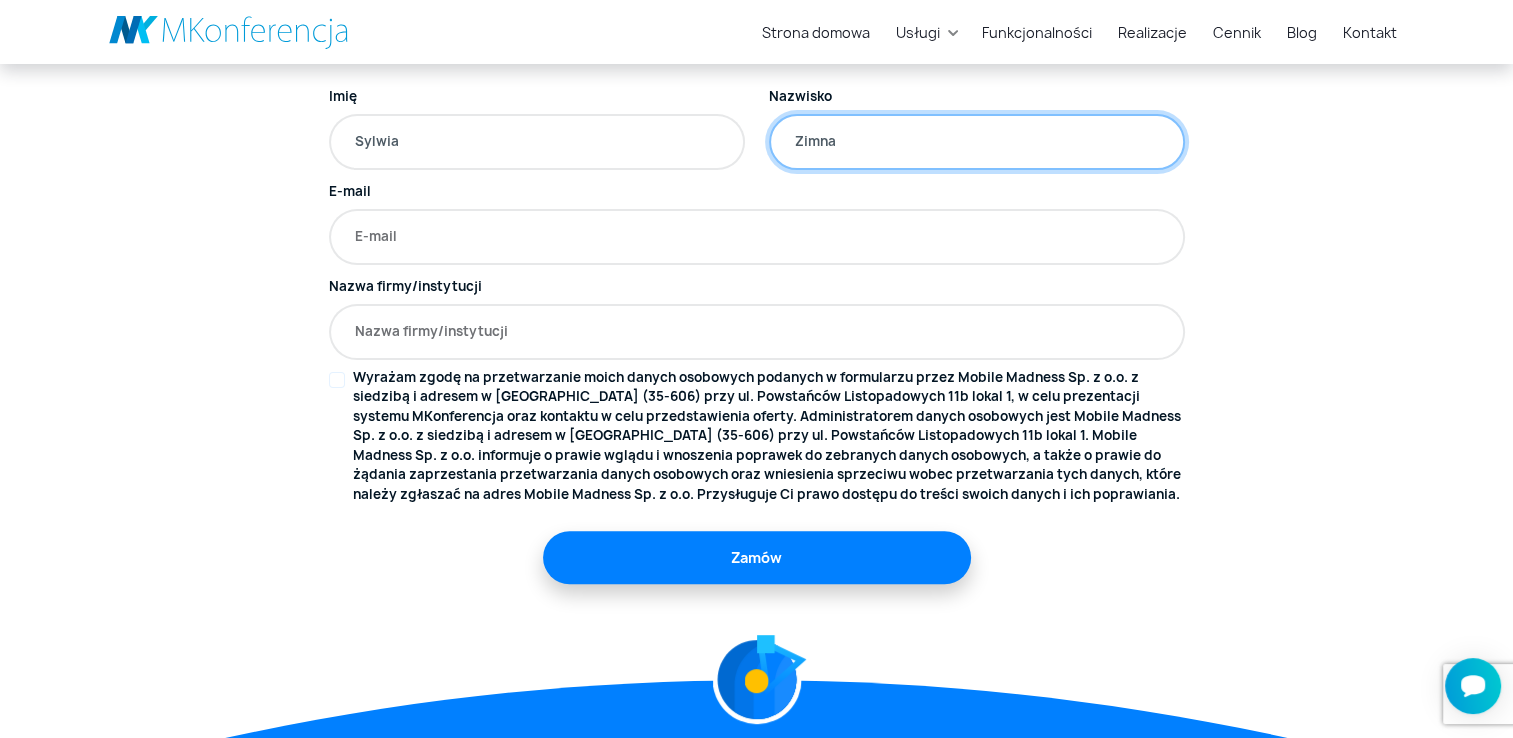 type on "Zimna" 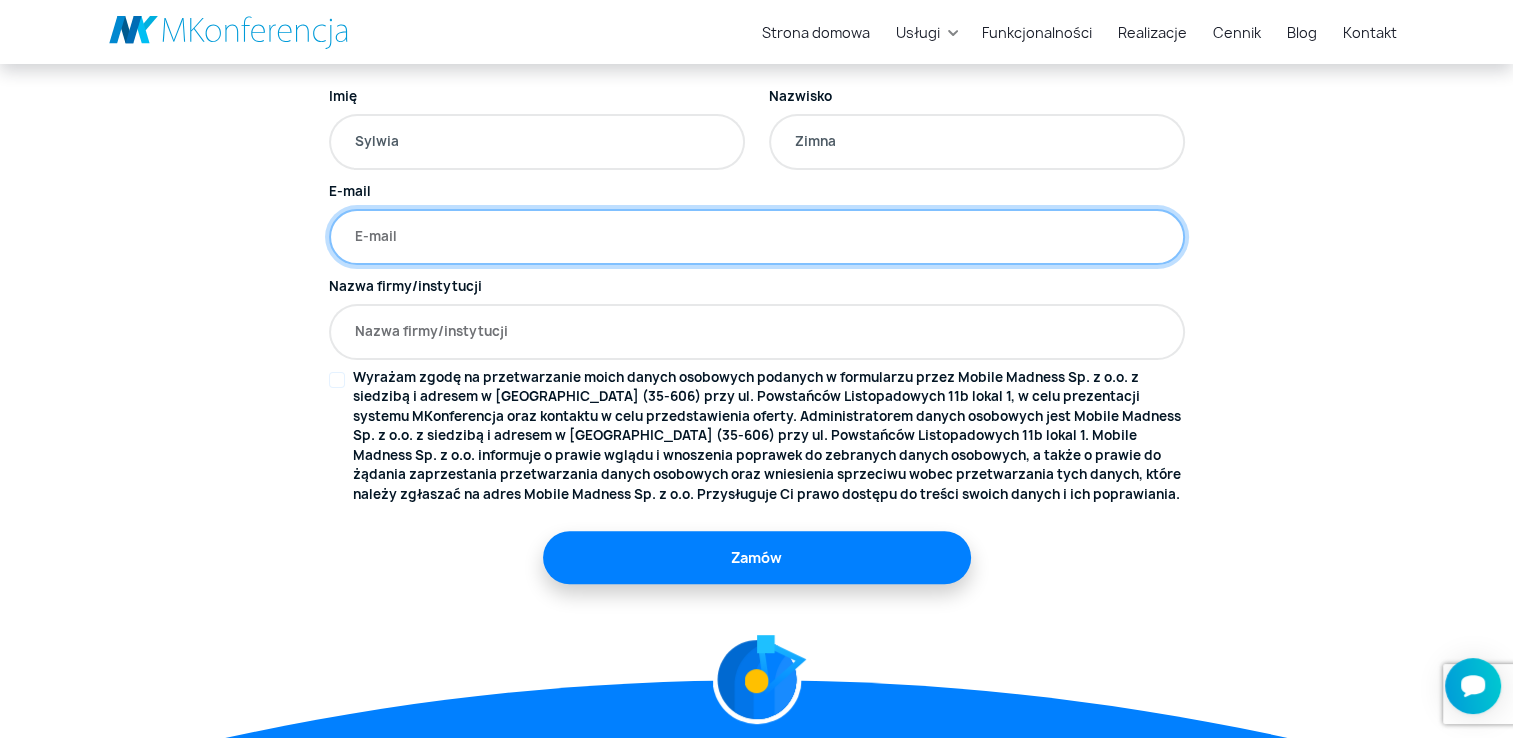 click on "E-mail" at bounding box center (757, 237) 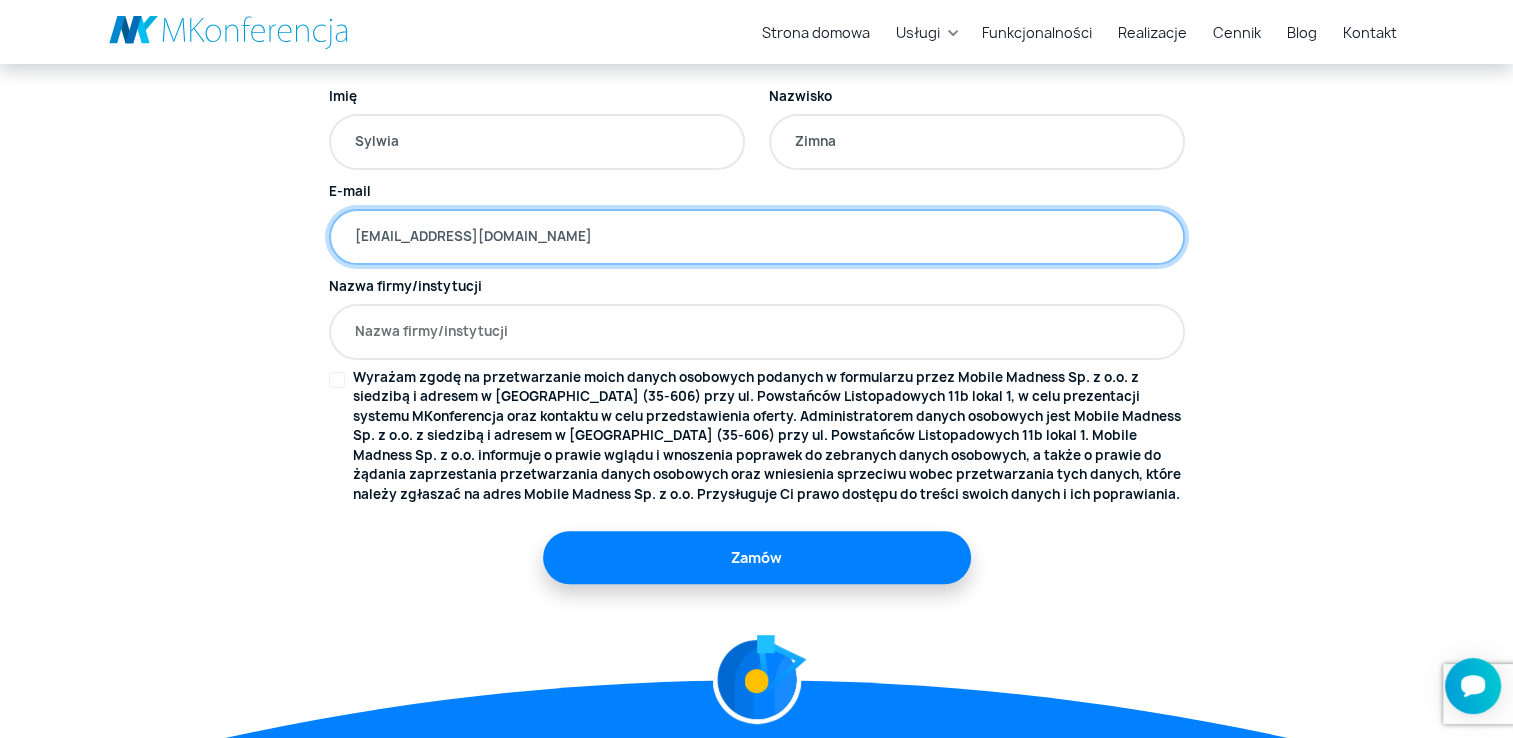 type on "s.zimna@optopol.com.pl" 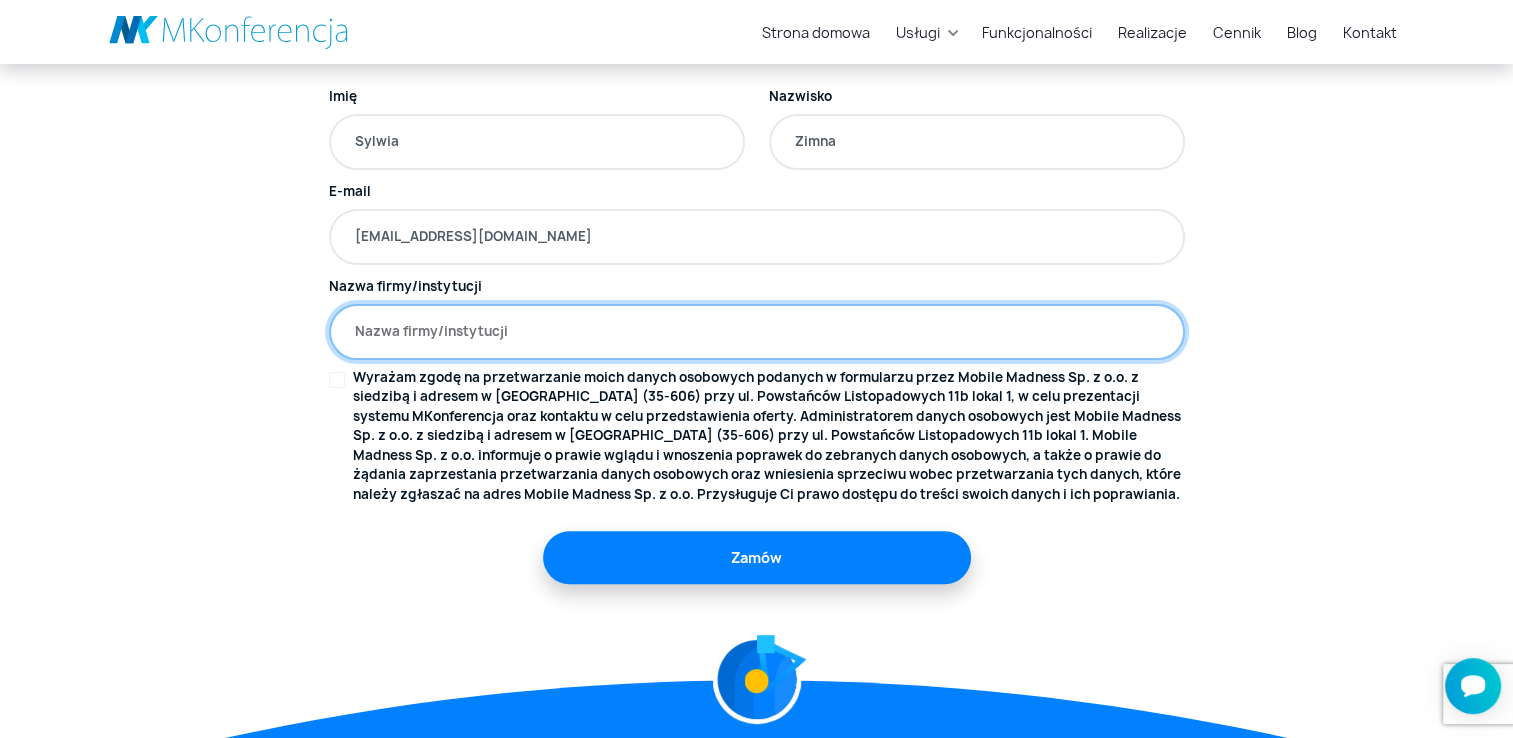 click on "Nazwa firmy/instytucji" at bounding box center [757, 332] 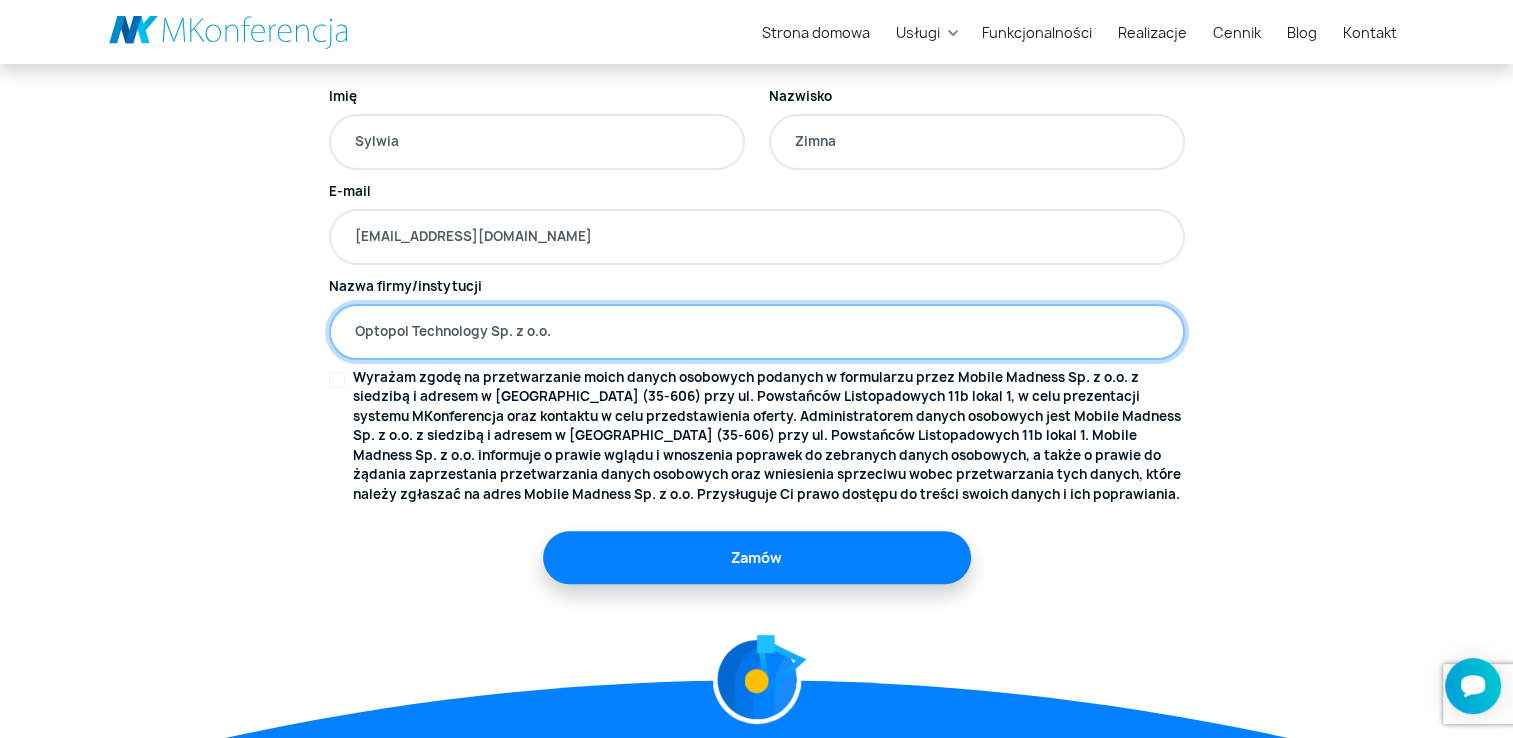 type on "Optopol Technology Sp. z o.o." 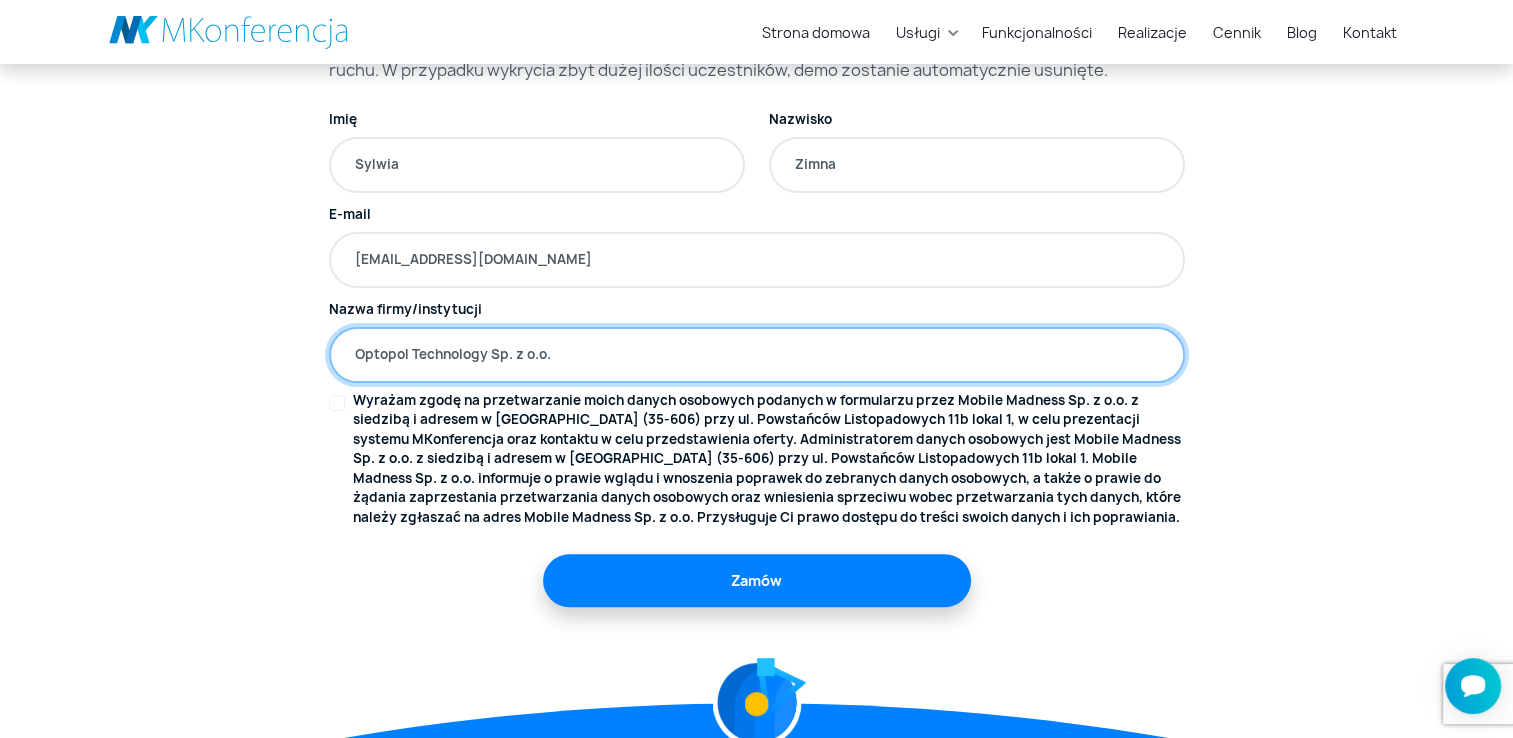 scroll, scrollTop: 600, scrollLeft: 0, axis: vertical 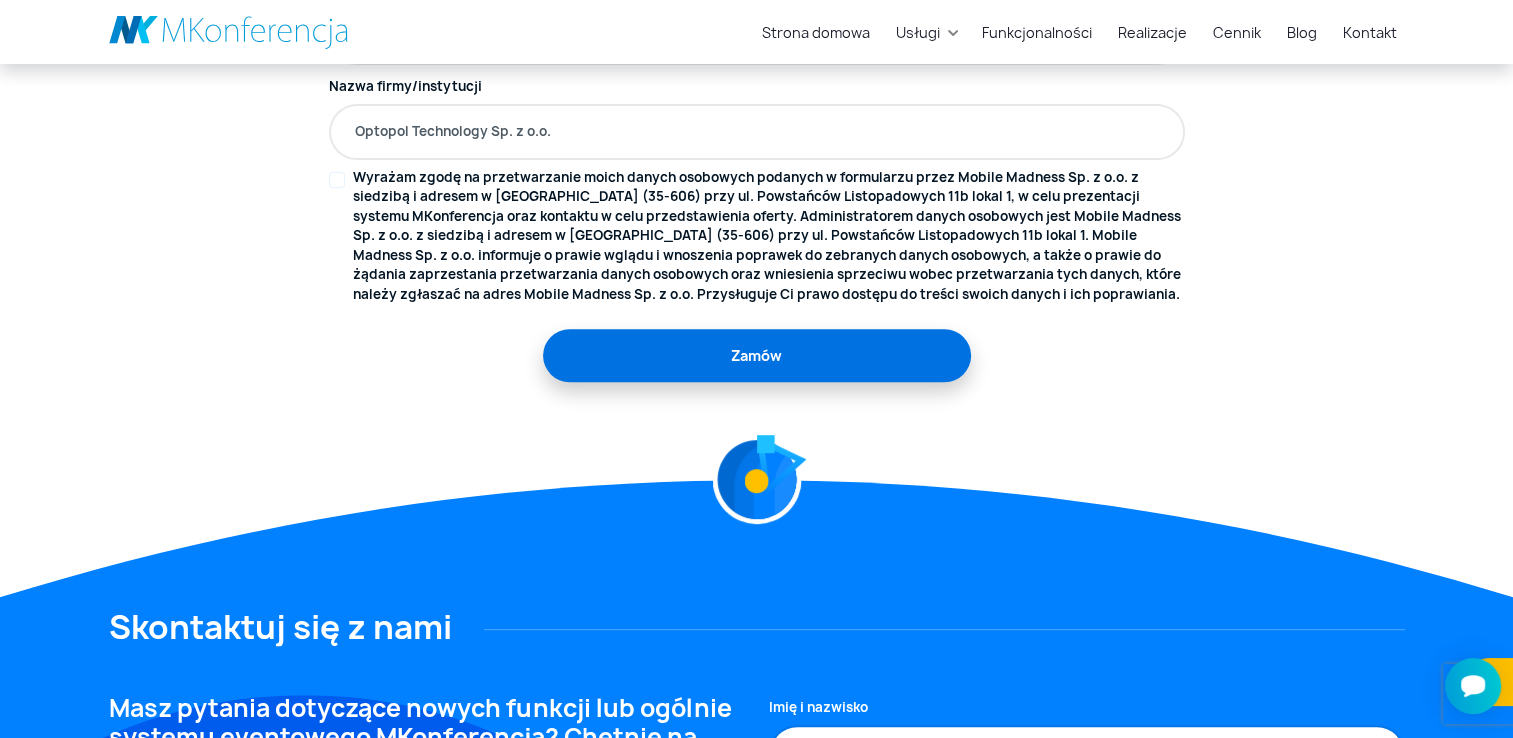 click on "Zamów" at bounding box center (757, 355) 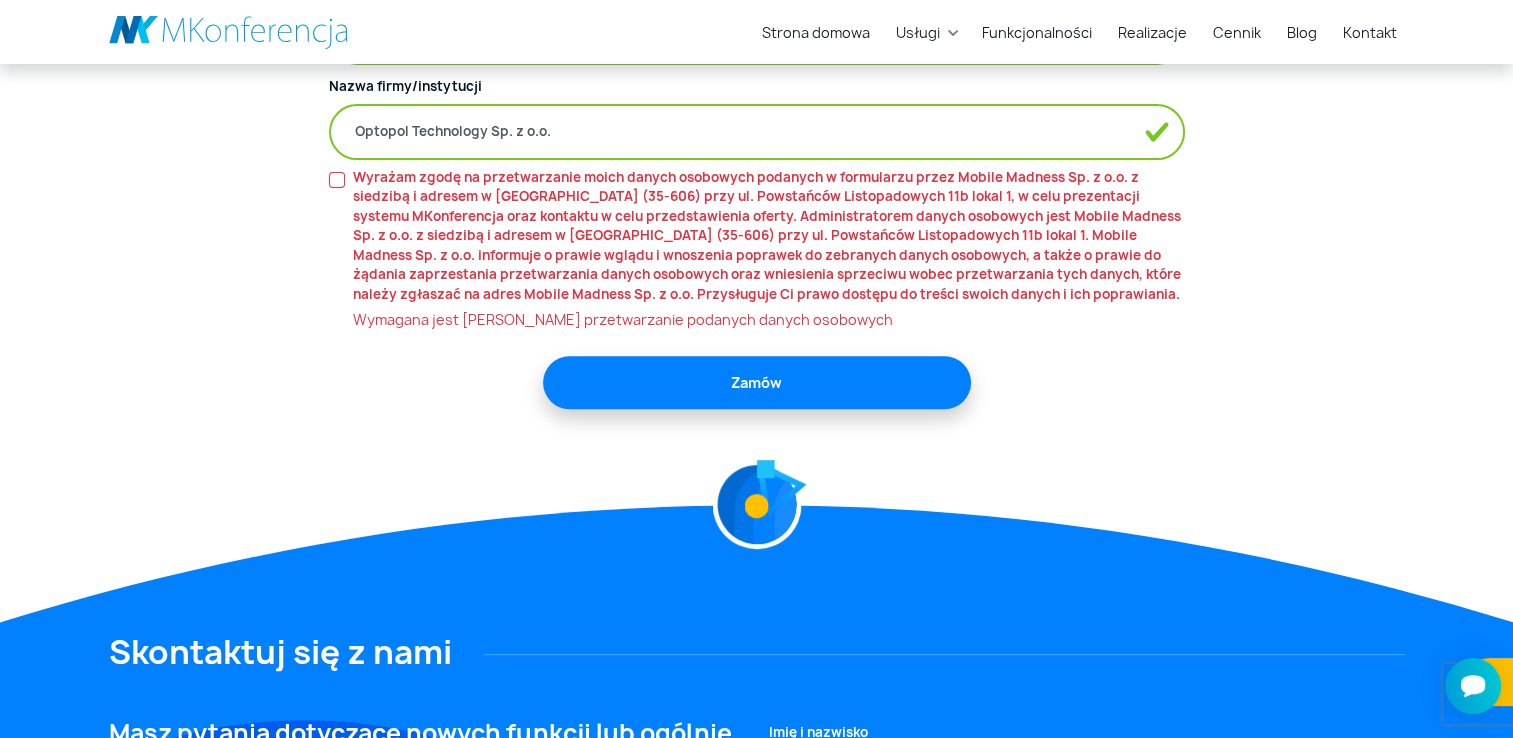 click on "Wyrażam zgodę na przetwarzanie moich danych osobowych podanych w formularzu przez Mobile Madness Sp. z o.o. z siedzibą i adresem w Rzeszowie (35-606) przy ul. Powstańców Listopadowych 11b lokal 1, w celu prezentacji systemu MKonferencja oraz kontaktu w celu przedstawienia oferty. Administratorem danych osobowych jest Mobile Madness Sp. z o.o. z siedzibą i adresem w Rzeszowie (35-606) przy ul. Powstańców Listopadowych 11b lokal 1. Mobile Madness Sp. z o.o. informuje o prawie wglądu i wnoszenia poprawek do zebranych danych osobowych, a także o prawie do żądania zaprzestania przetwarzania danych osobowych oraz wniesienia sprzeciwu wobec przetwarzania tych danych, które należy zgłaszać na adres Mobile Madness Sp. z o.o. Przysługuje Ci prawo dostępu do treści swoich danych i ich poprawiania." at bounding box center (757, 249) 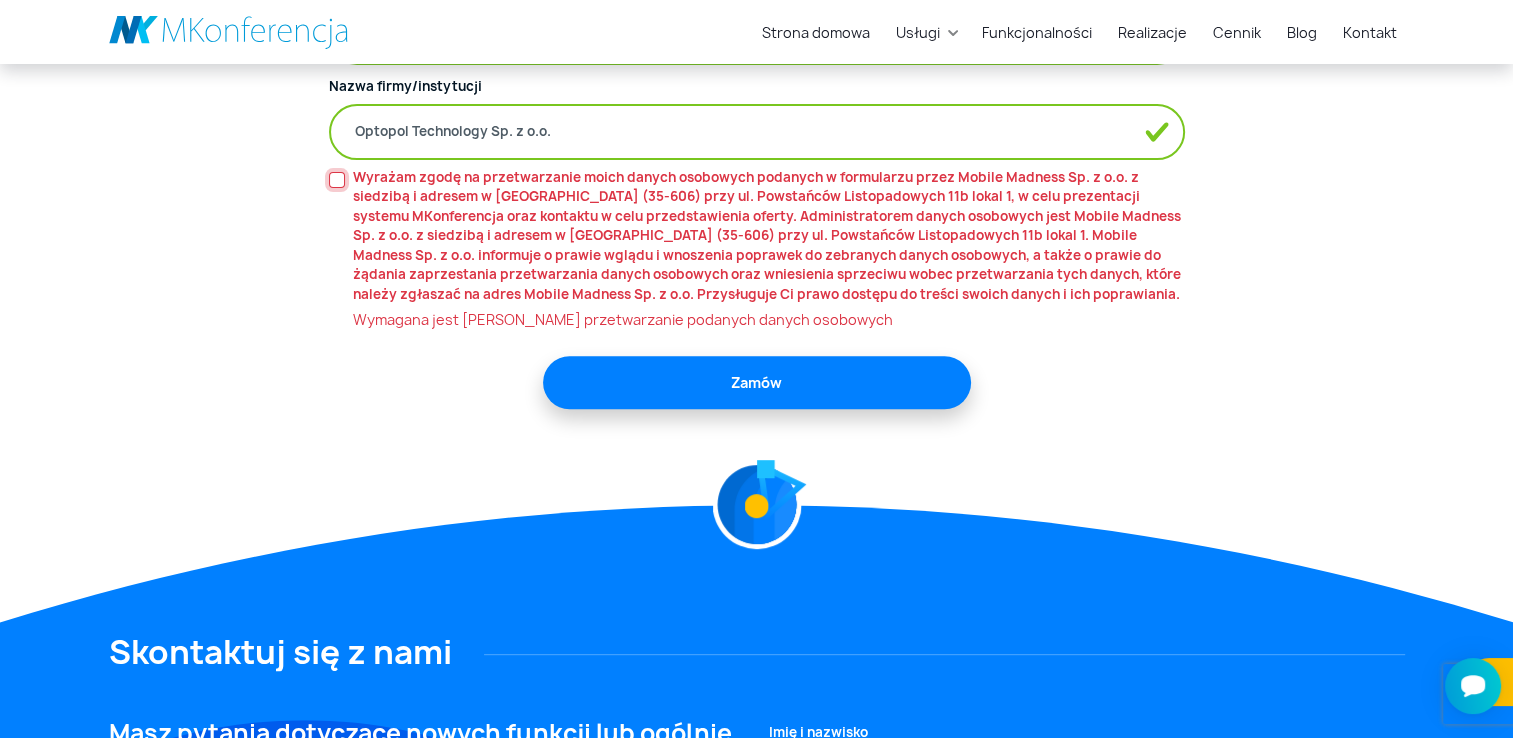 click on "Wyrażam zgodę na przetwarzanie moich danych osobowych podanych w formularzu przez Mobile Madness Sp. z o.o.
z siedzibą i adresem w Rzeszowie (35-606) przy ul. Powstańców Listopadowych 11b lokal 1, w celu prezentacji systemu MKonferencja oraz kontaktu w celu przedstawienia oferty. Administratorem danych osobowych jest Mobile Madness Sp. z o.o. z siedzibą i adresem w Rzeszowie (35-606) przy ul. Powstańców Listopadowych 11b lokal 1. Mobile Madness Sp. z o.o. informuje o prawie wglądu i wnoszenia poprawek do zebranych danych osobowych, a także o prawie do żądania zaprzestania przetwarzania danych osobowych oraz wniesienia sprzeciwu wobec przetwarzania tych danych, które należy zgłaszać na adres Mobile Madness Sp. z o.o. Przysługuje Ci prawo dostępu do treści swoich danych i ich poprawiania.
Czytaj więcej." at bounding box center (337, 180) 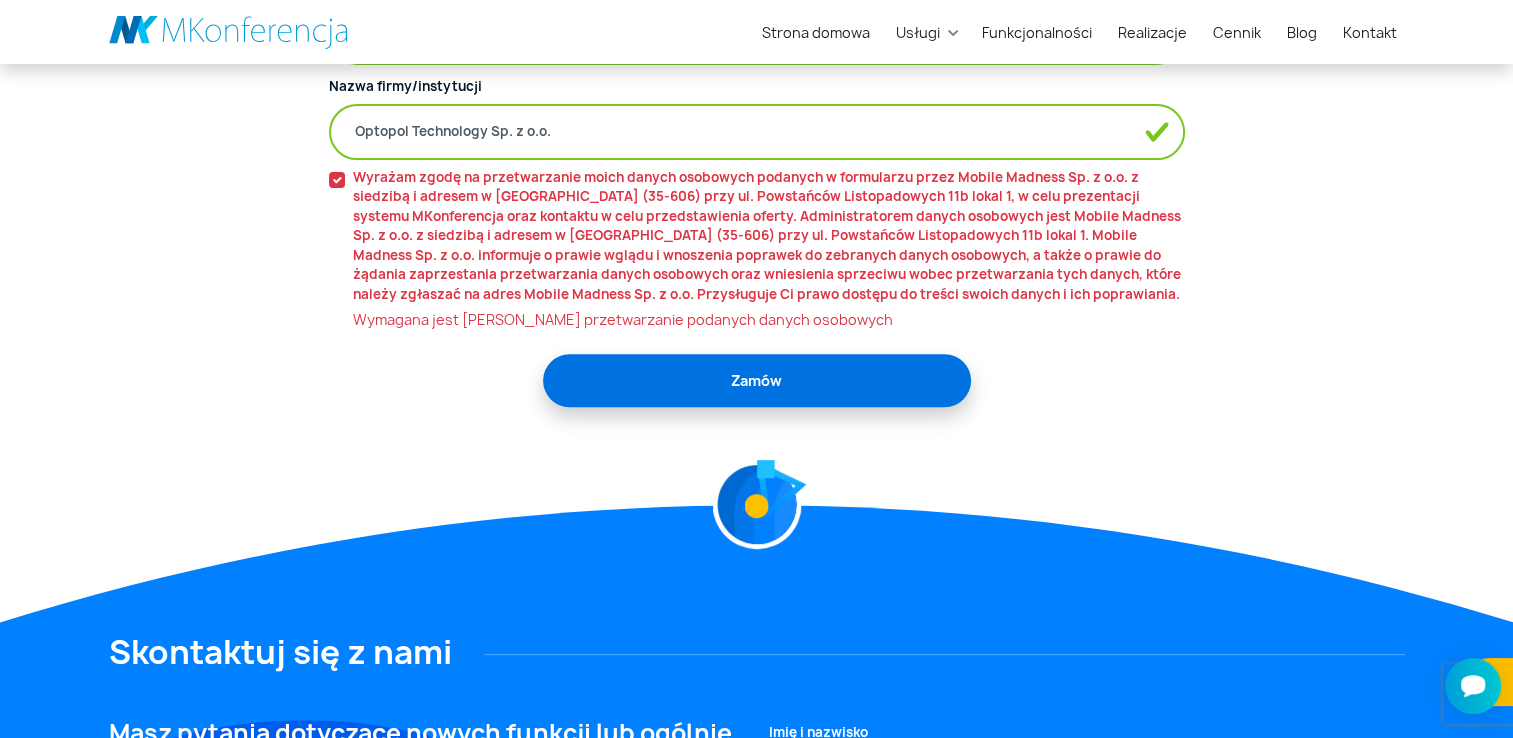 click on "Zamów" at bounding box center [757, 380] 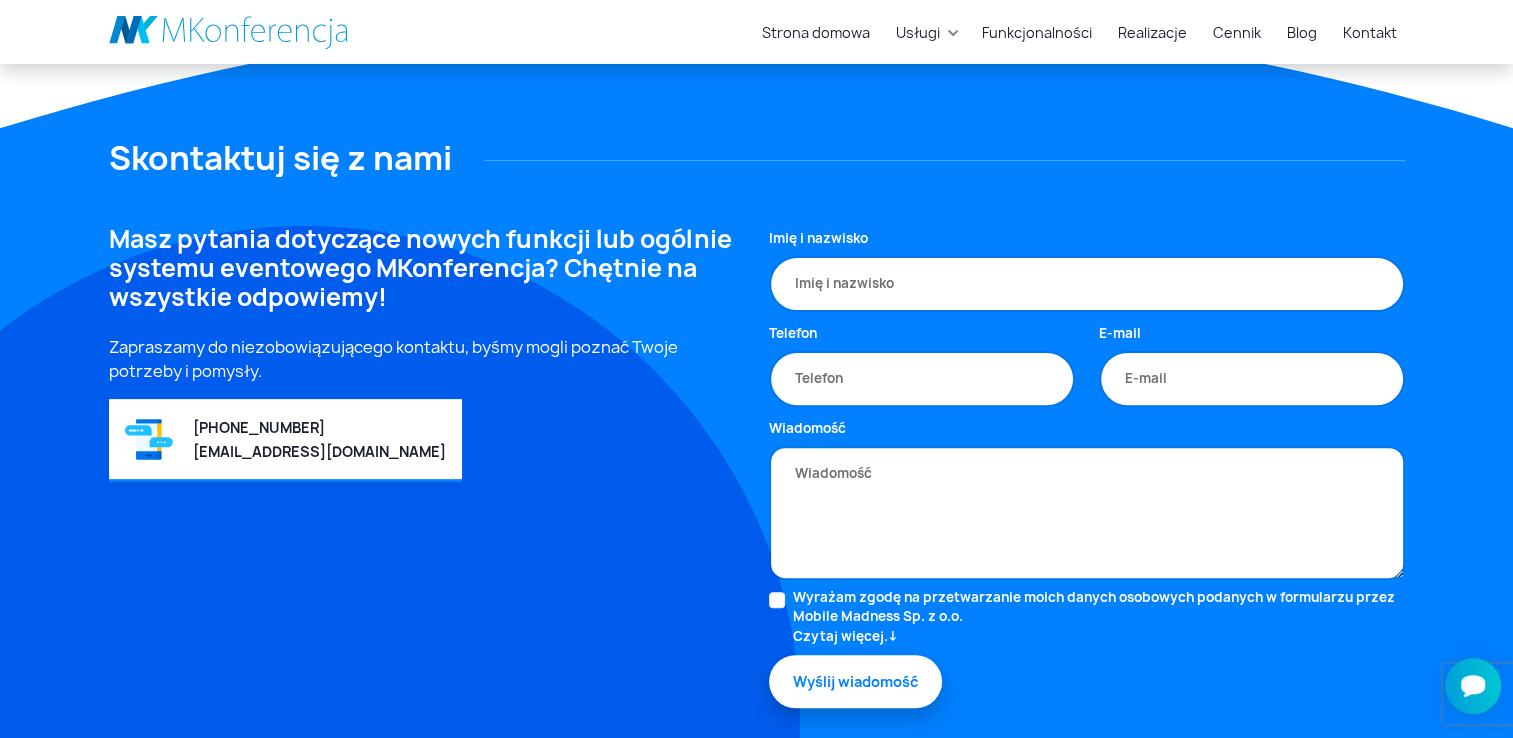 scroll, scrollTop: 666, scrollLeft: 0, axis: vertical 